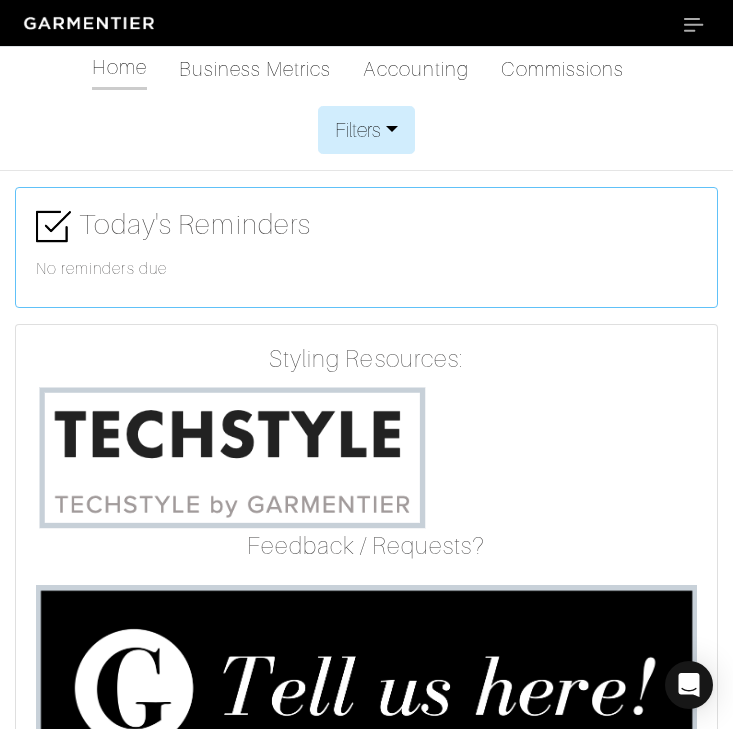 scroll, scrollTop: 0, scrollLeft: 0, axis: both 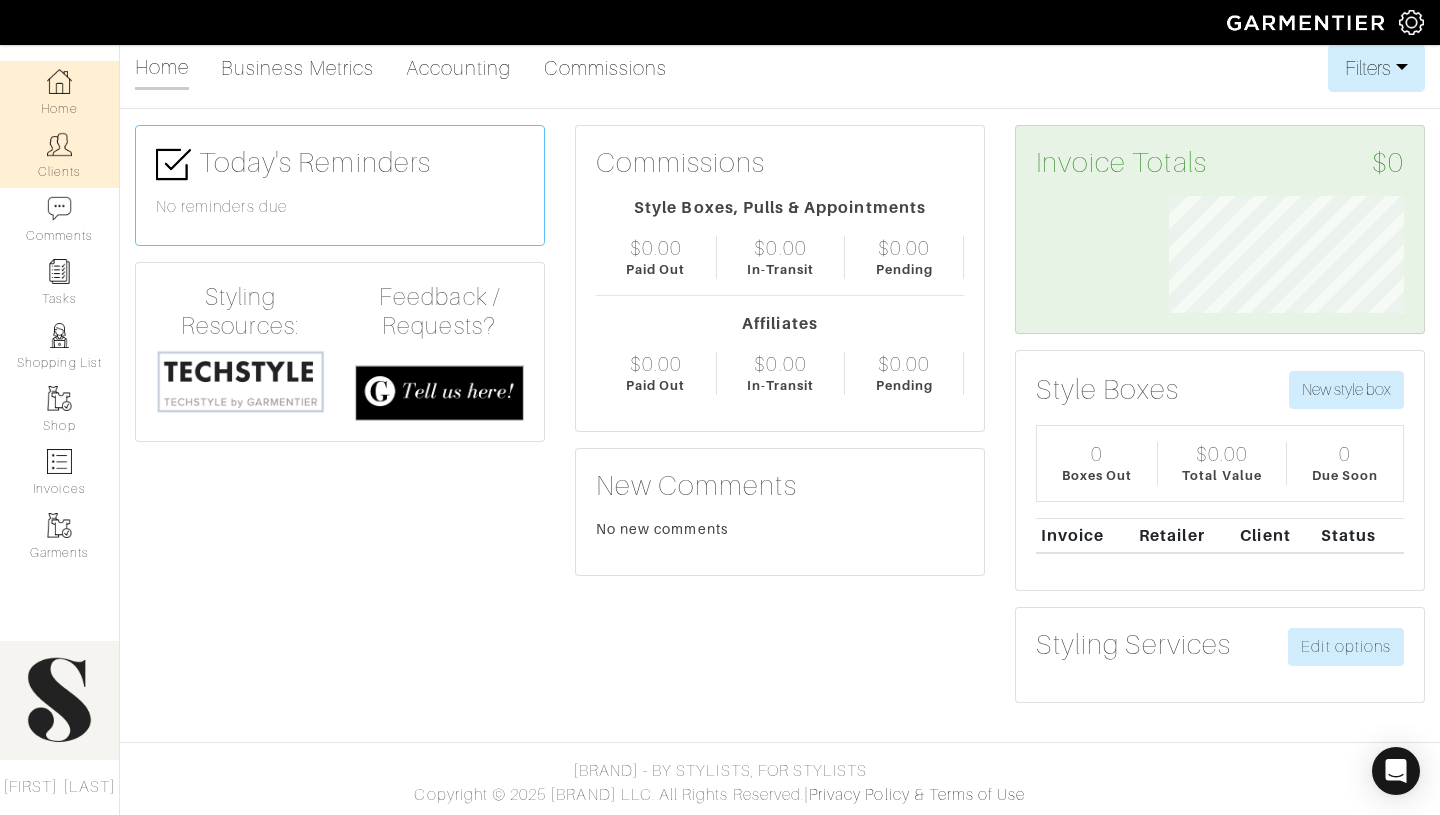 click on "Clients" at bounding box center [59, 155] 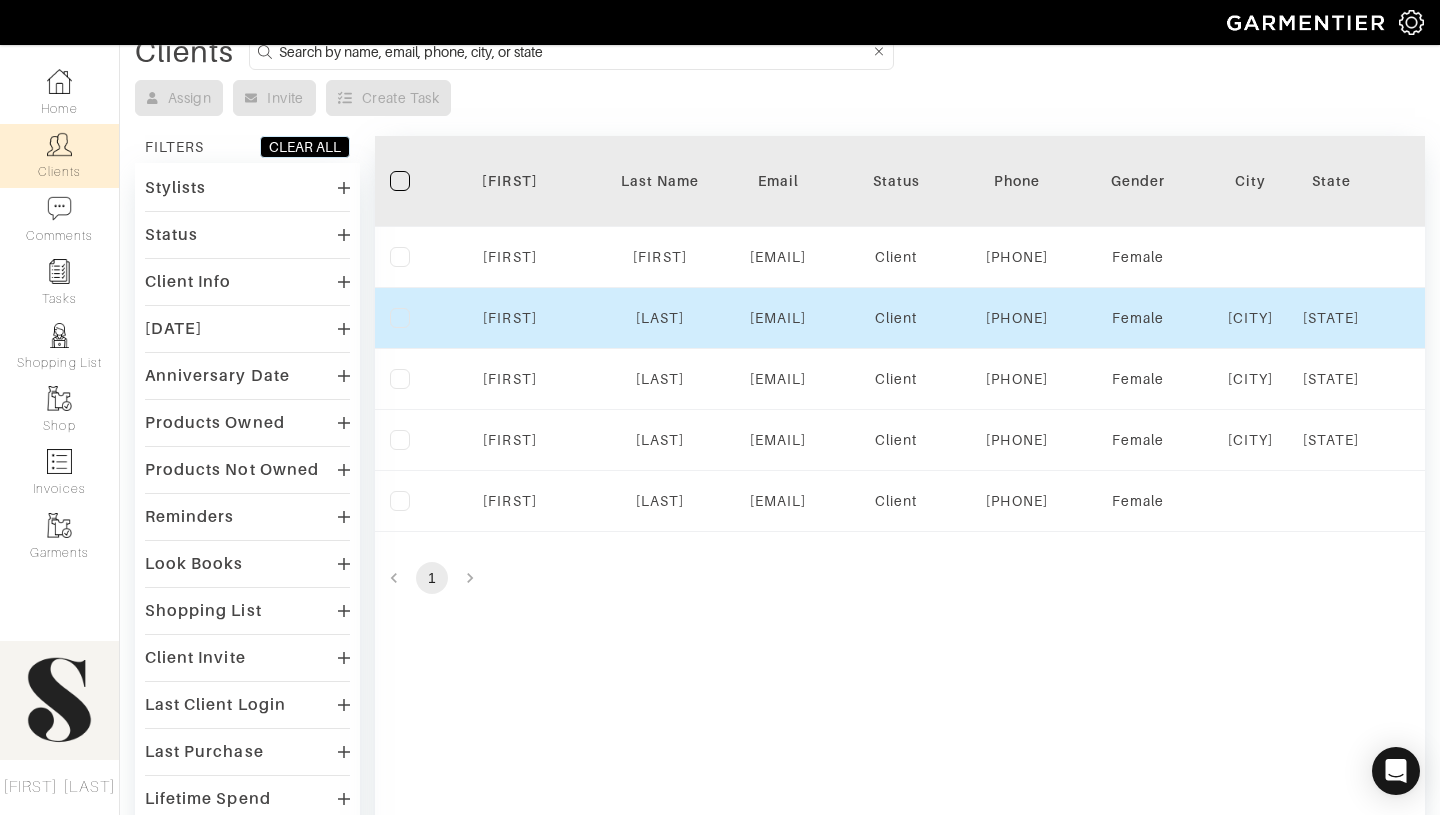 scroll, scrollTop: 95, scrollLeft: 0, axis: vertical 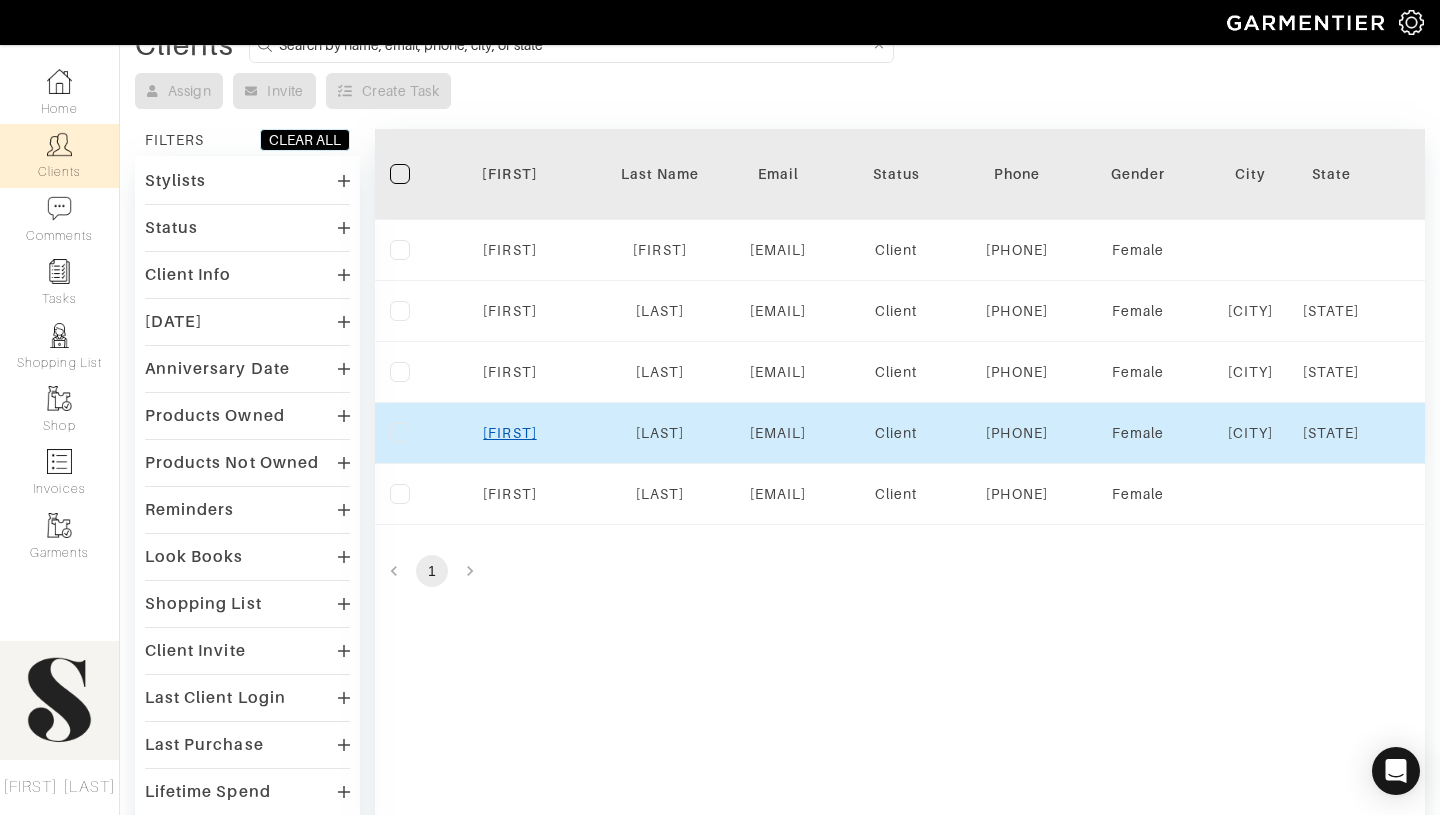 click on "[FIRST]" at bounding box center (509, 433) 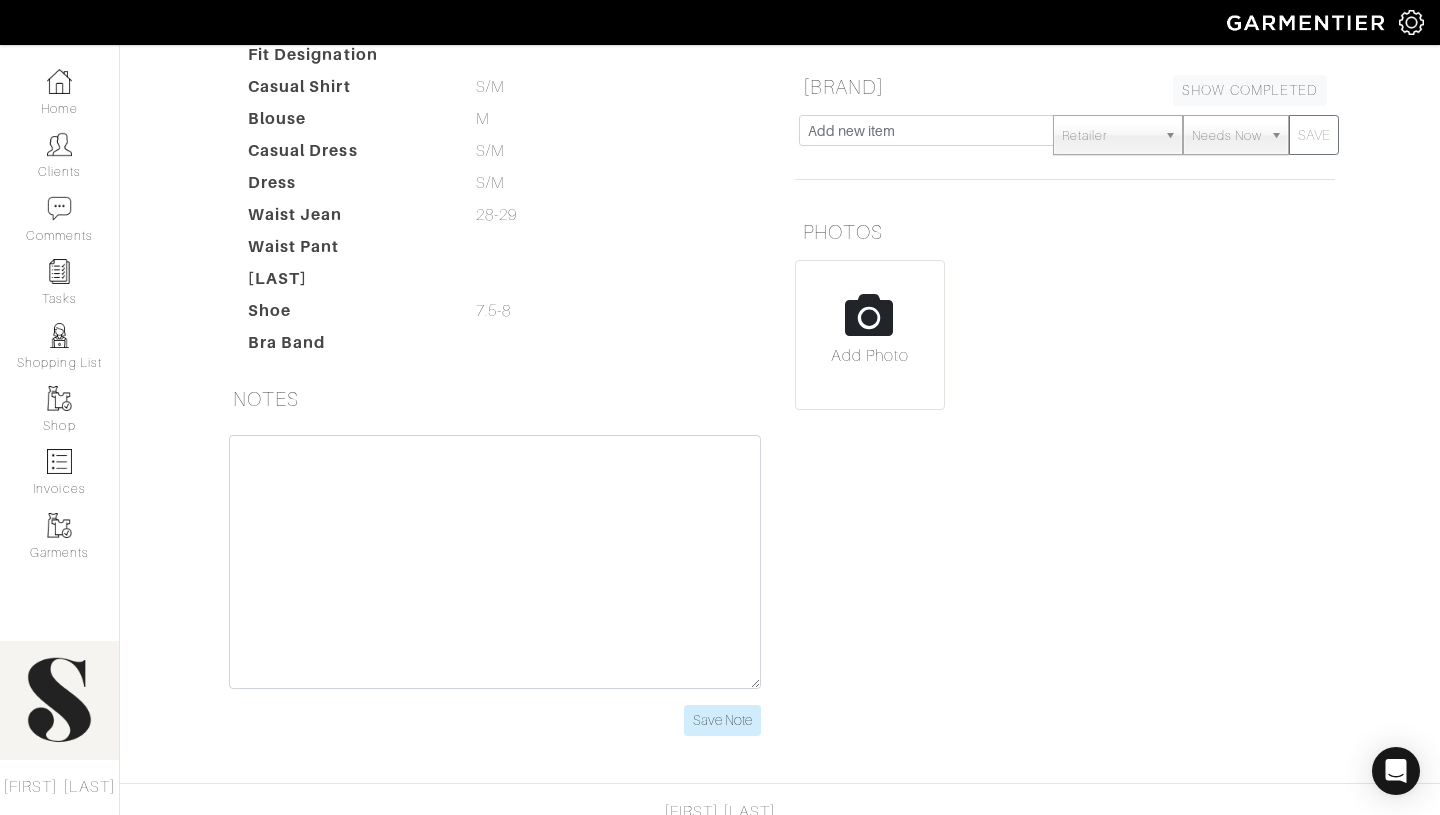 scroll, scrollTop: 454, scrollLeft: 0, axis: vertical 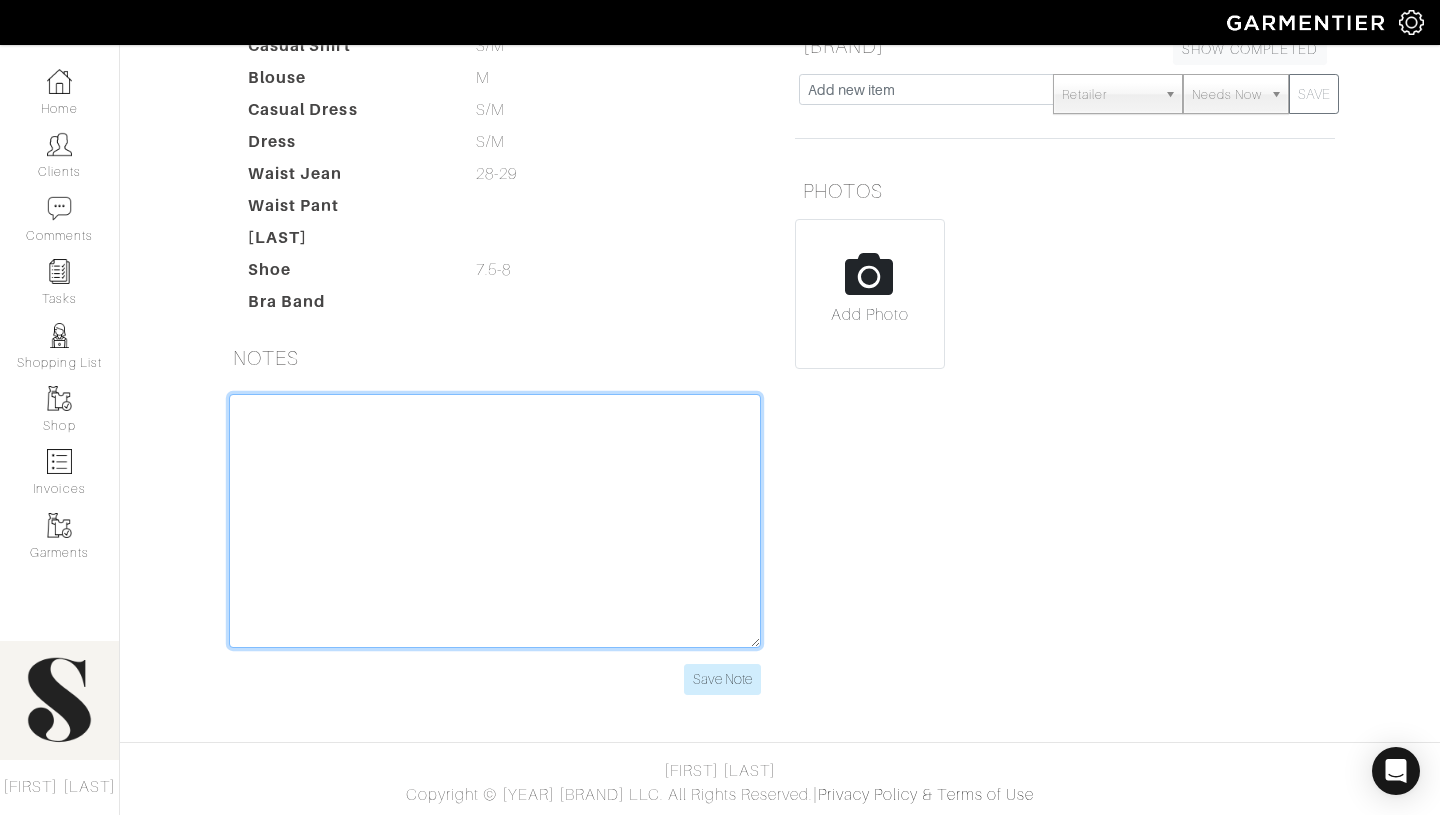 click at bounding box center [495, 521] 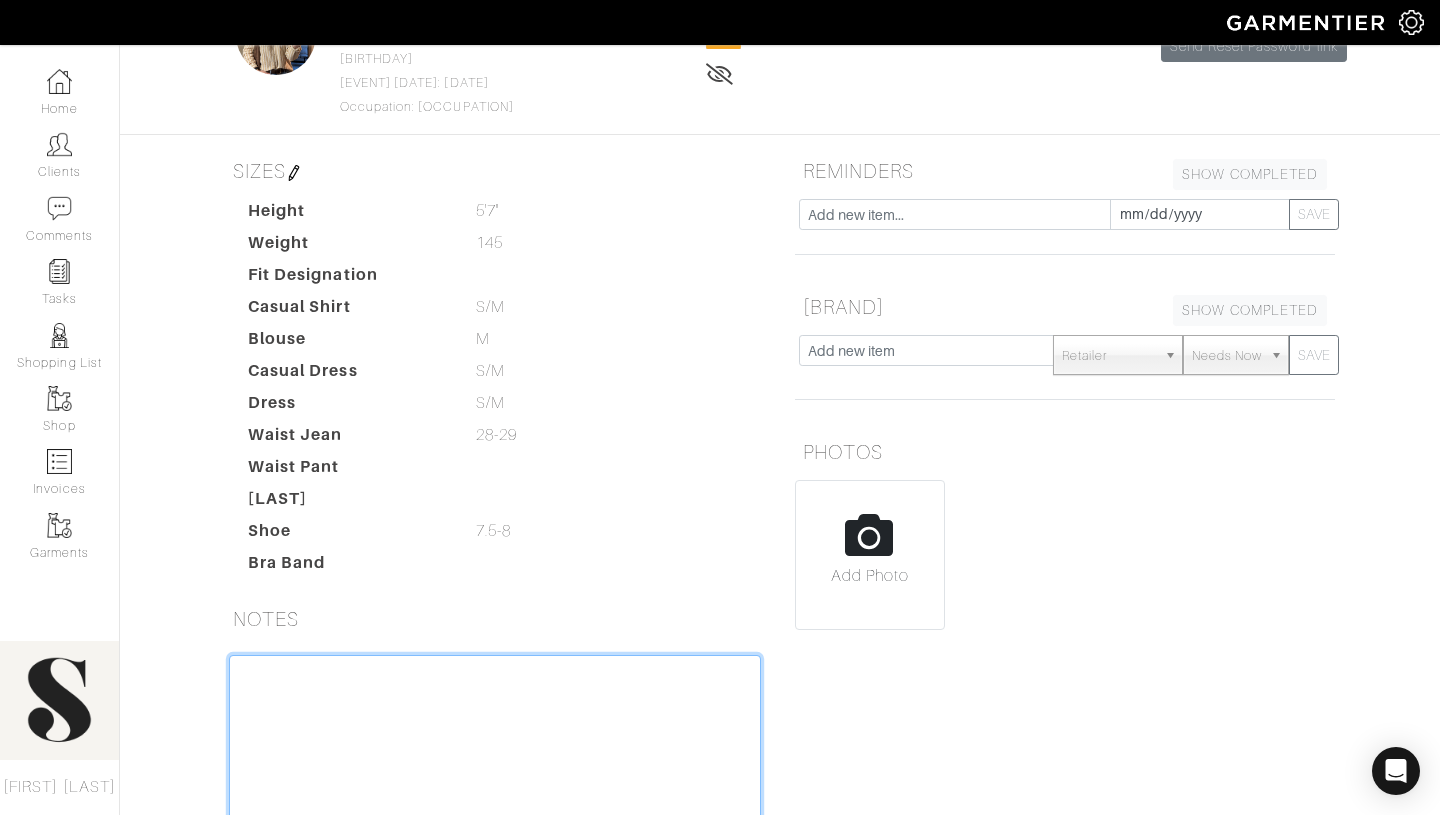 scroll, scrollTop: 210, scrollLeft: 0, axis: vertical 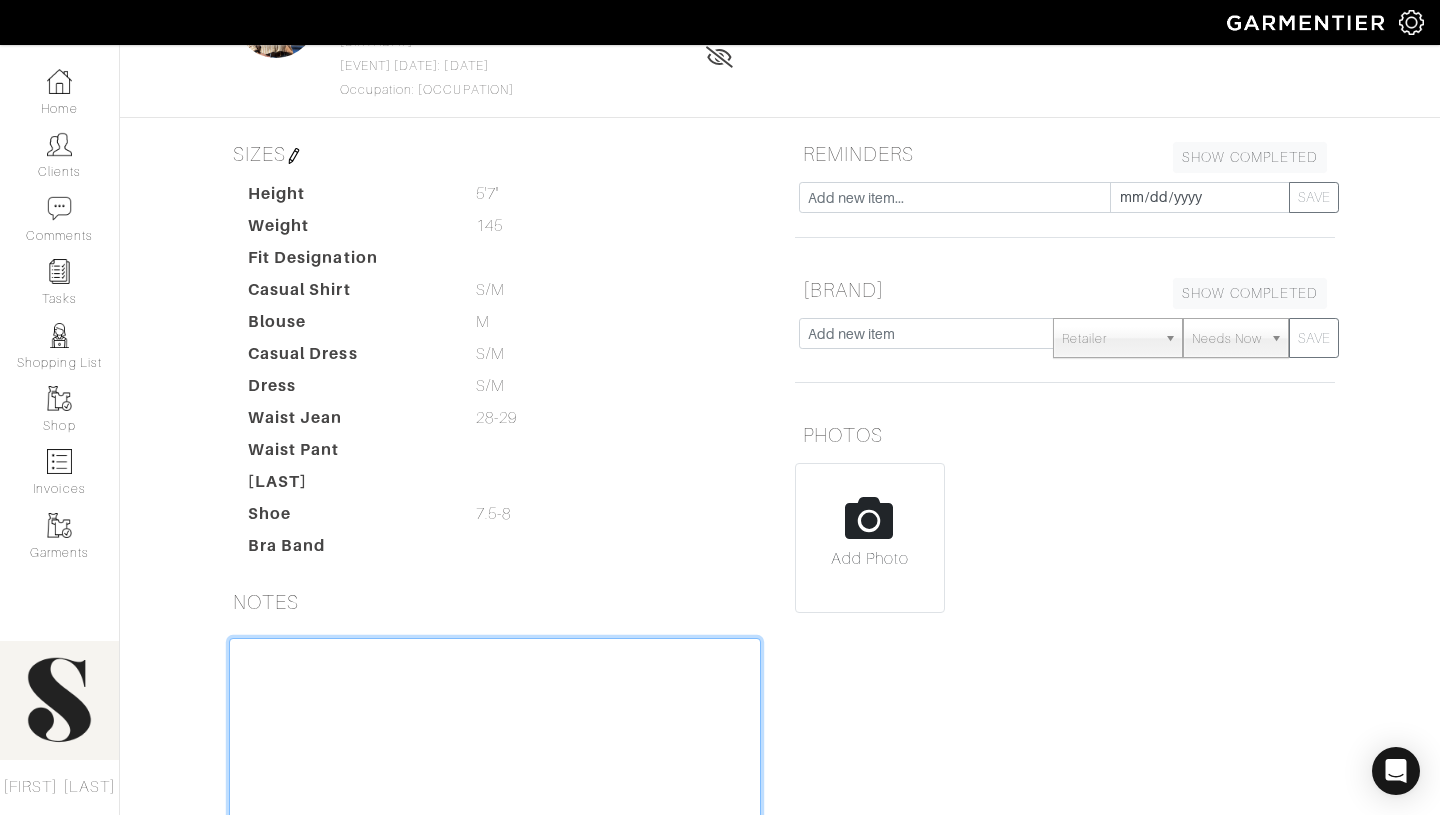 paste on "https://www.pinterest.com/k_14_/fits/?invite_code=1e7b7809677e40319c24fdd71afd2b2e&sender=697987779656855997" 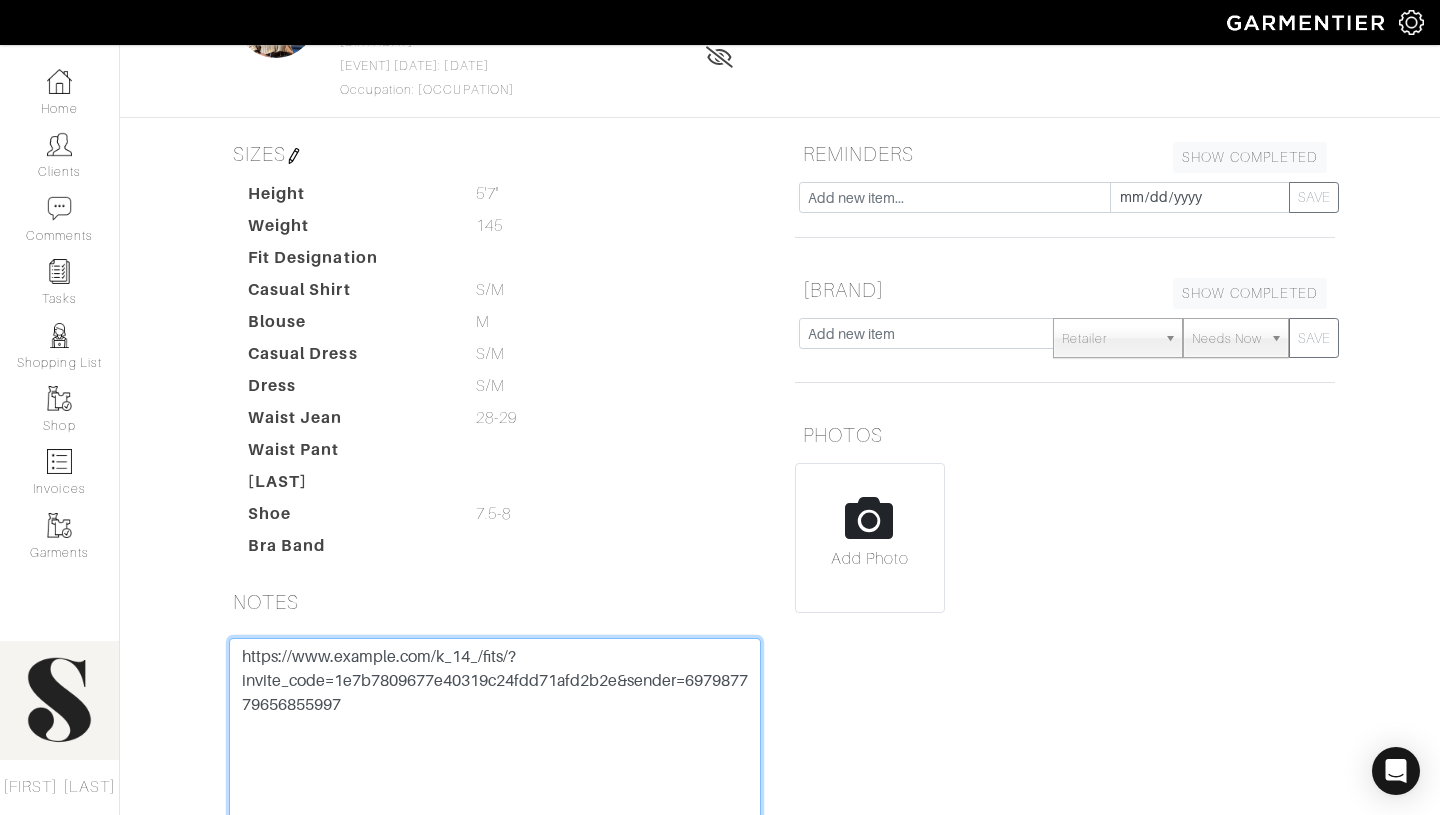 click on "https://www.pinterest.com/k_14_/fits/?invite_code=1e7b7809677e40319c24fdd71afd2b2e&sender=697987779656855997" at bounding box center [495, 765] 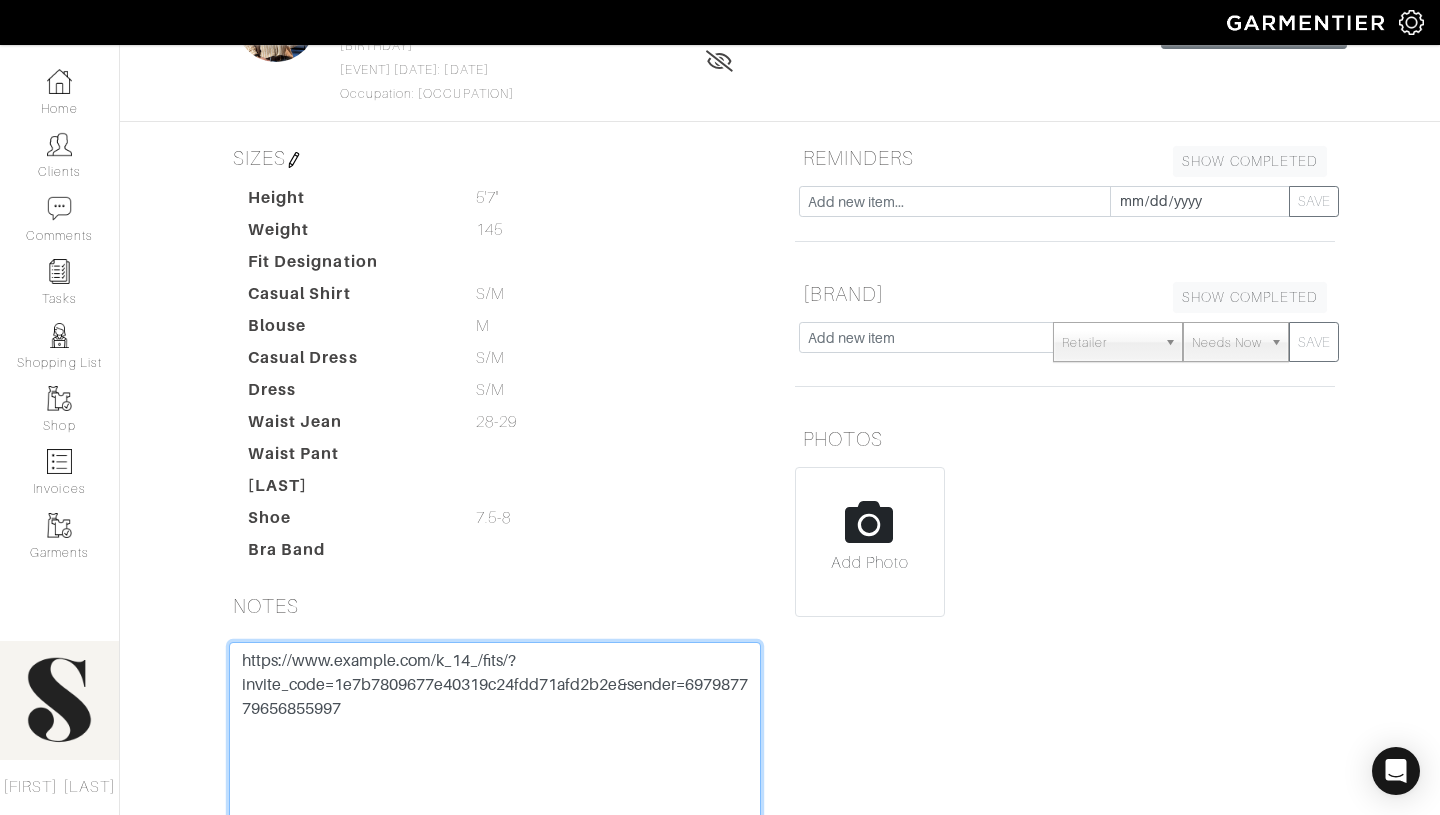 scroll, scrollTop: 0, scrollLeft: 0, axis: both 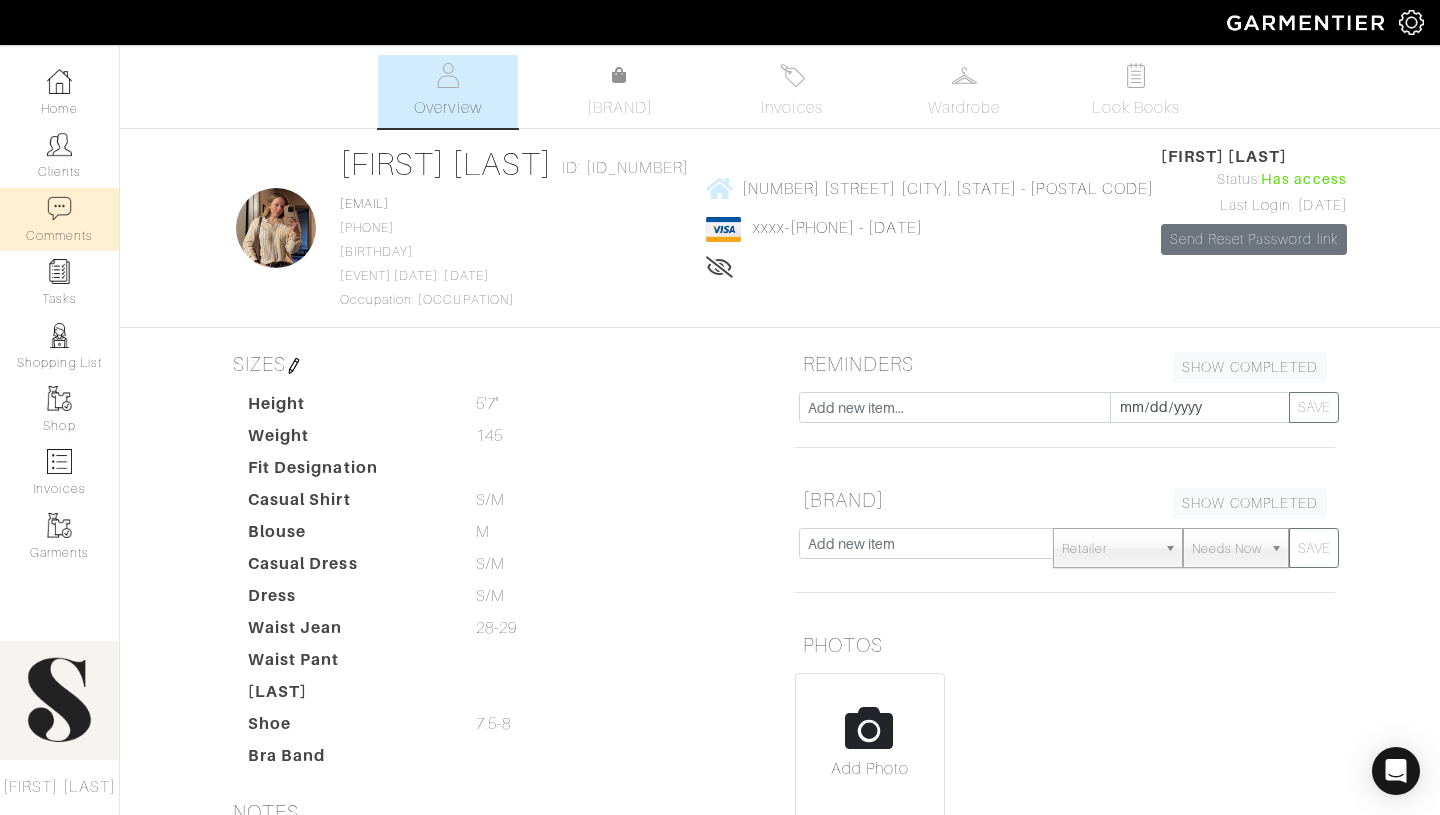 type on "https://www.pinterest.com/k_14_/fits/?invite_code=1e7b7809677e40319c24fdd71afd2b2e&sender=697987779656855997" 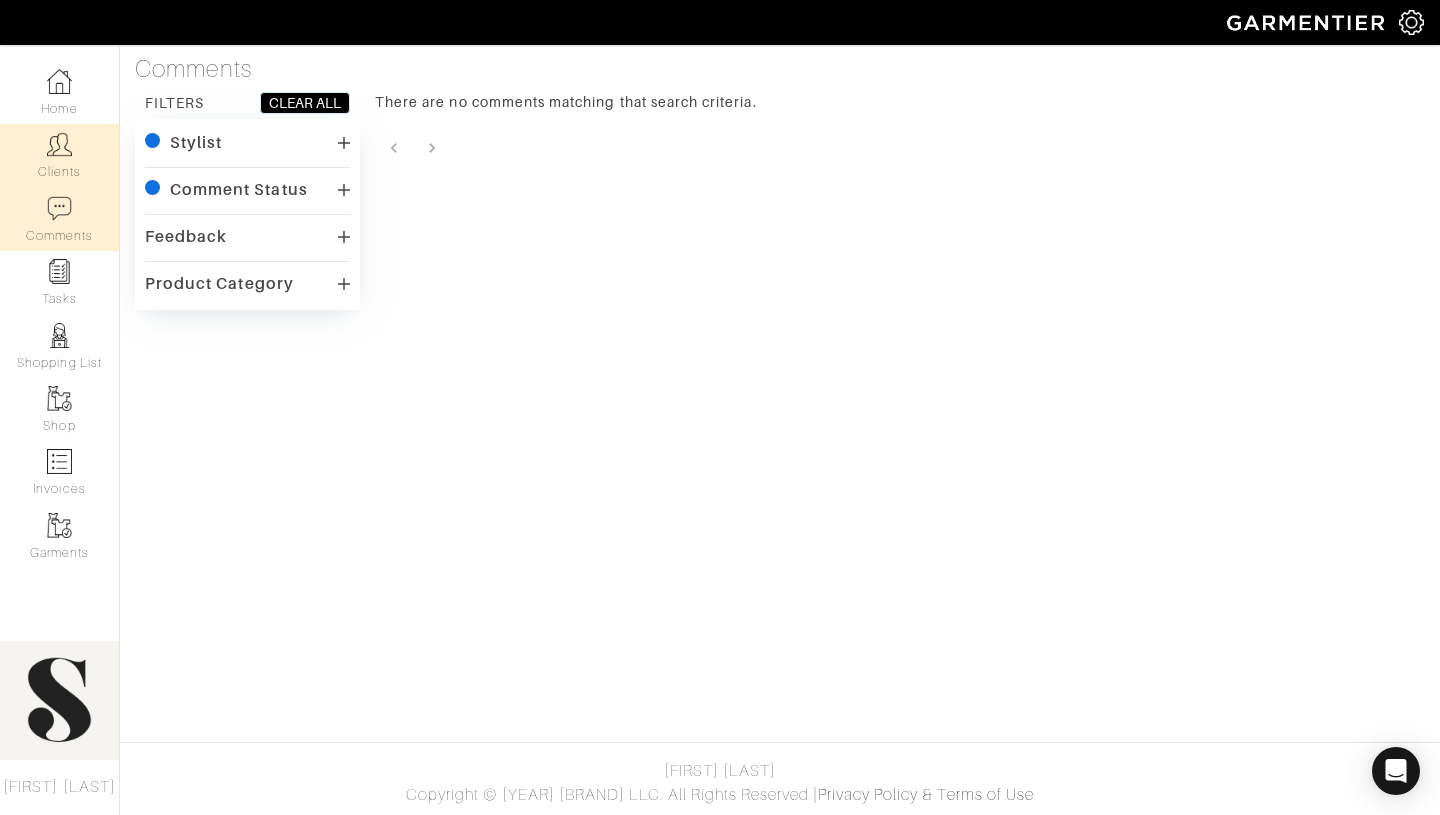 click at bounding box center [59, 144] 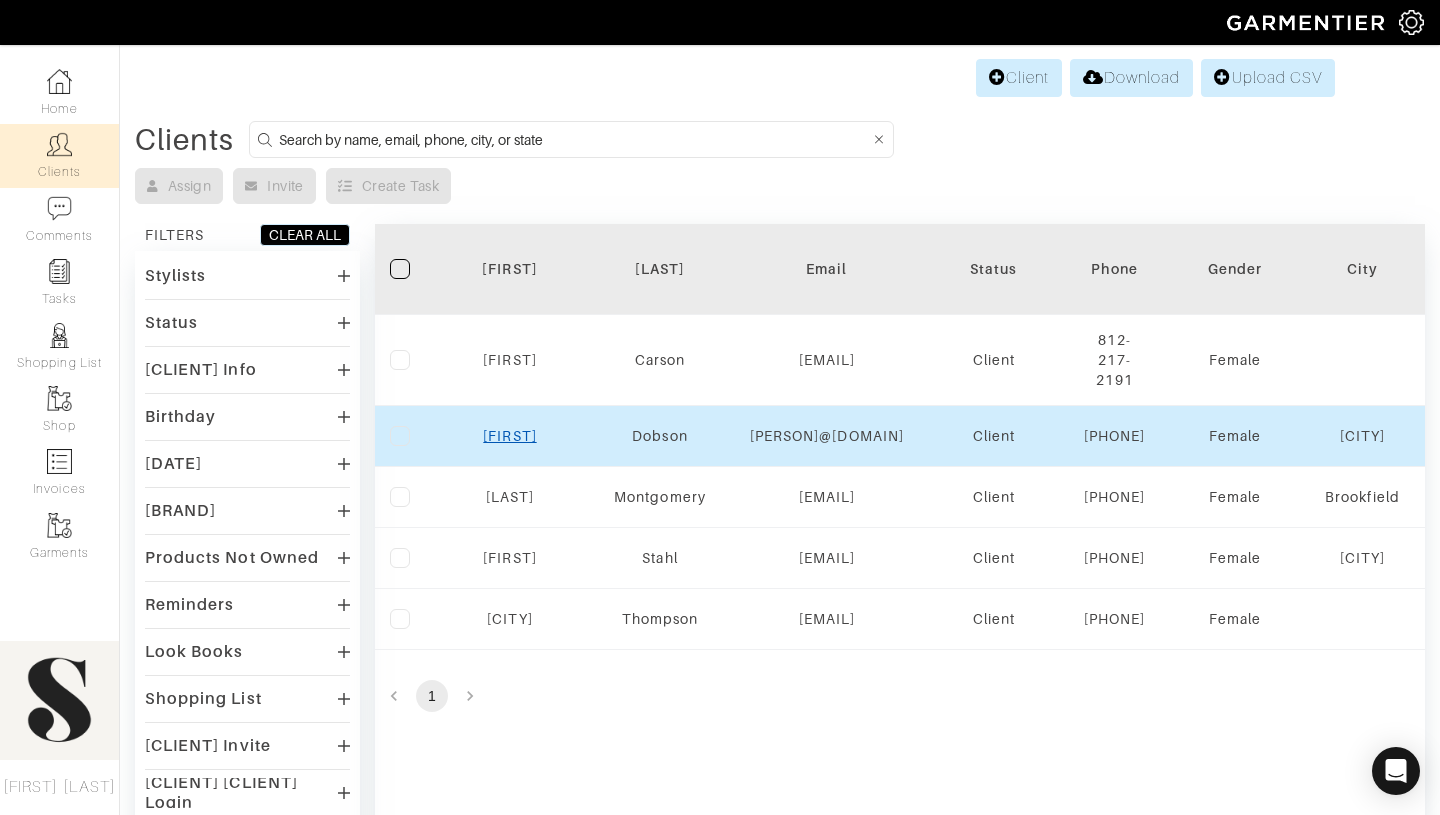 click on "Lindsey" at bounding box center [509, 436] 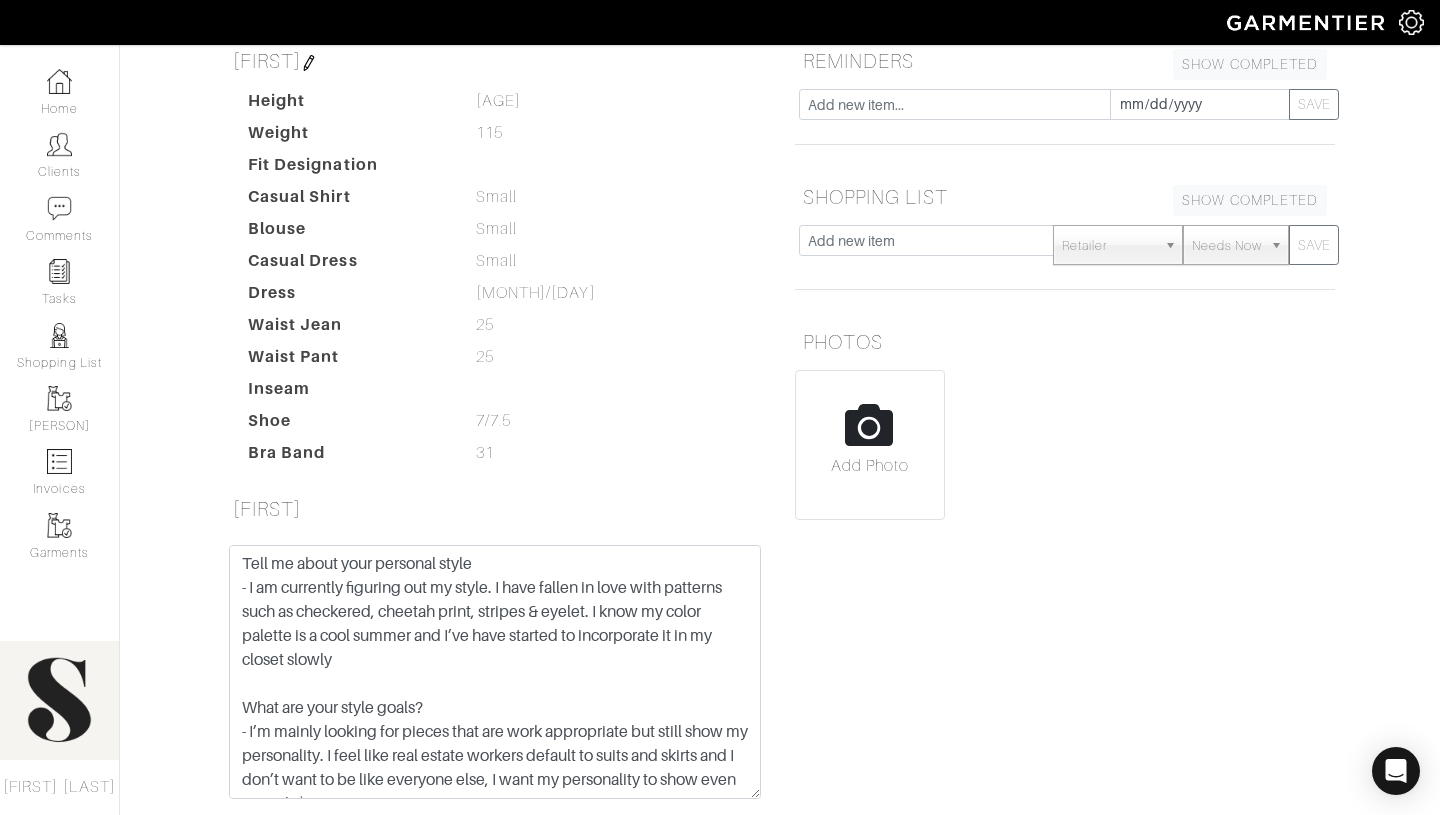 scroll, scrollTop: 454, scrollLeft: 0, axis: vertical 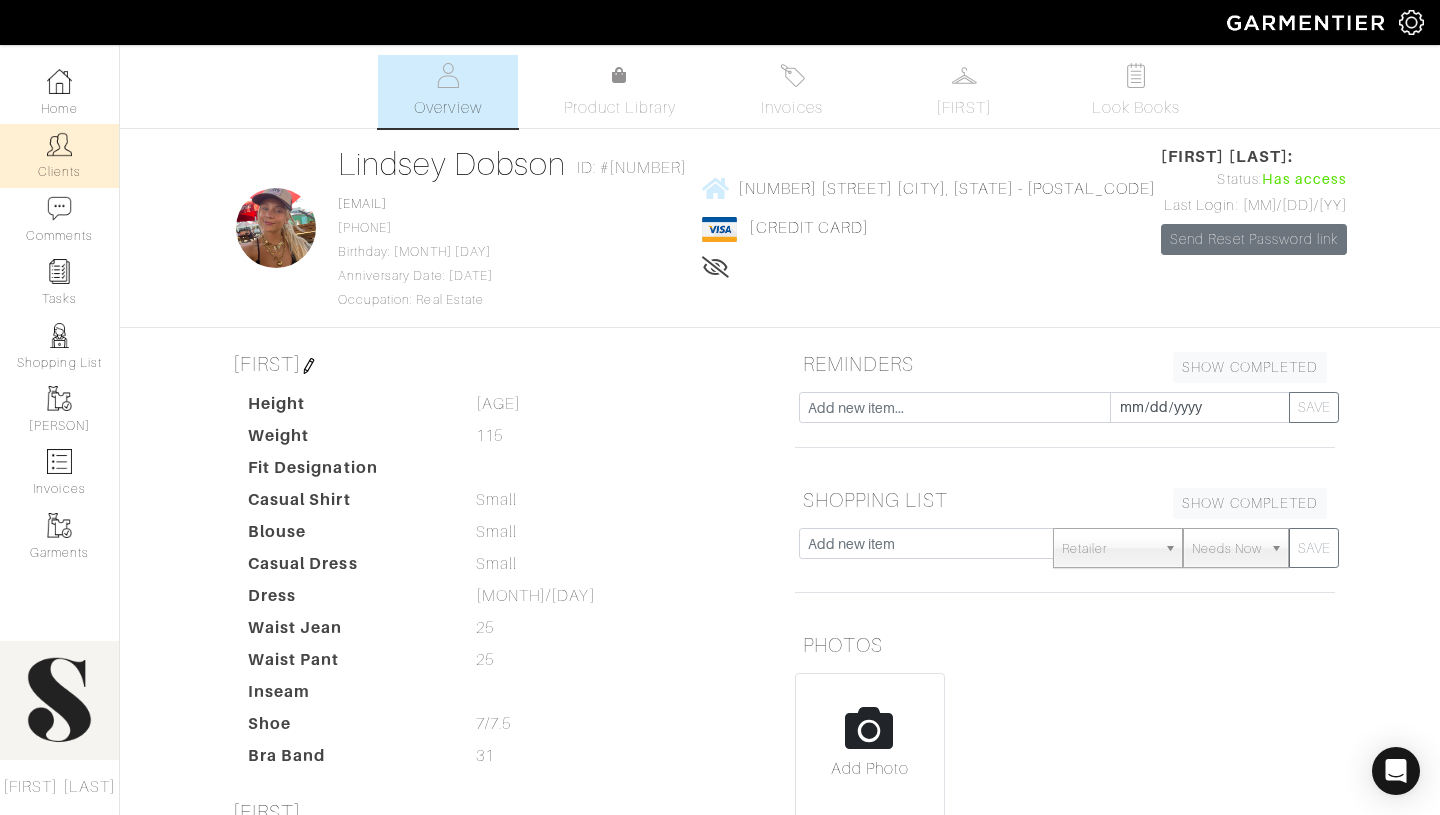 click on "Clients" at bounding box center [59, 155] 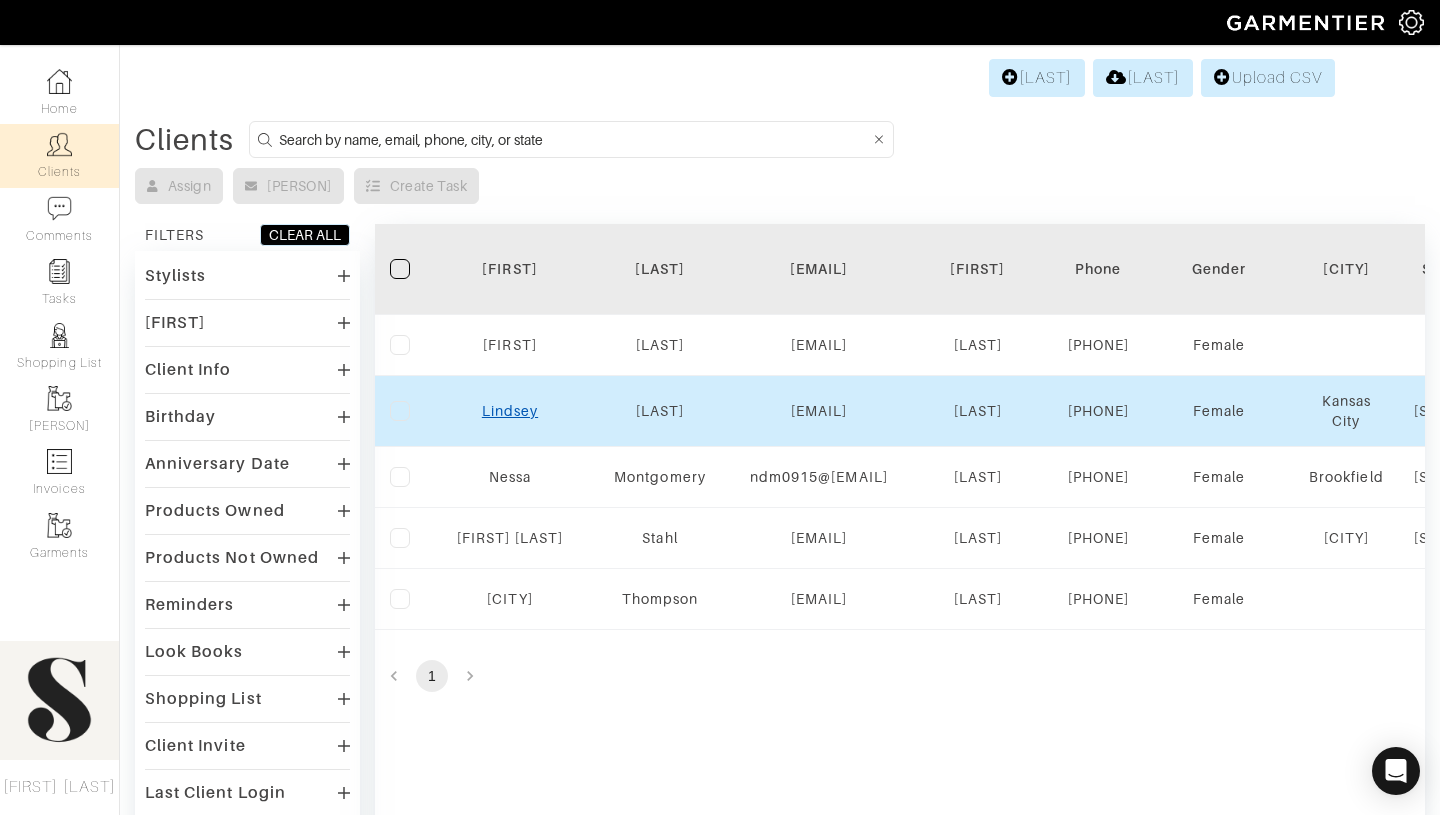 click on "Lindsey" at bounding box center (510, 411) 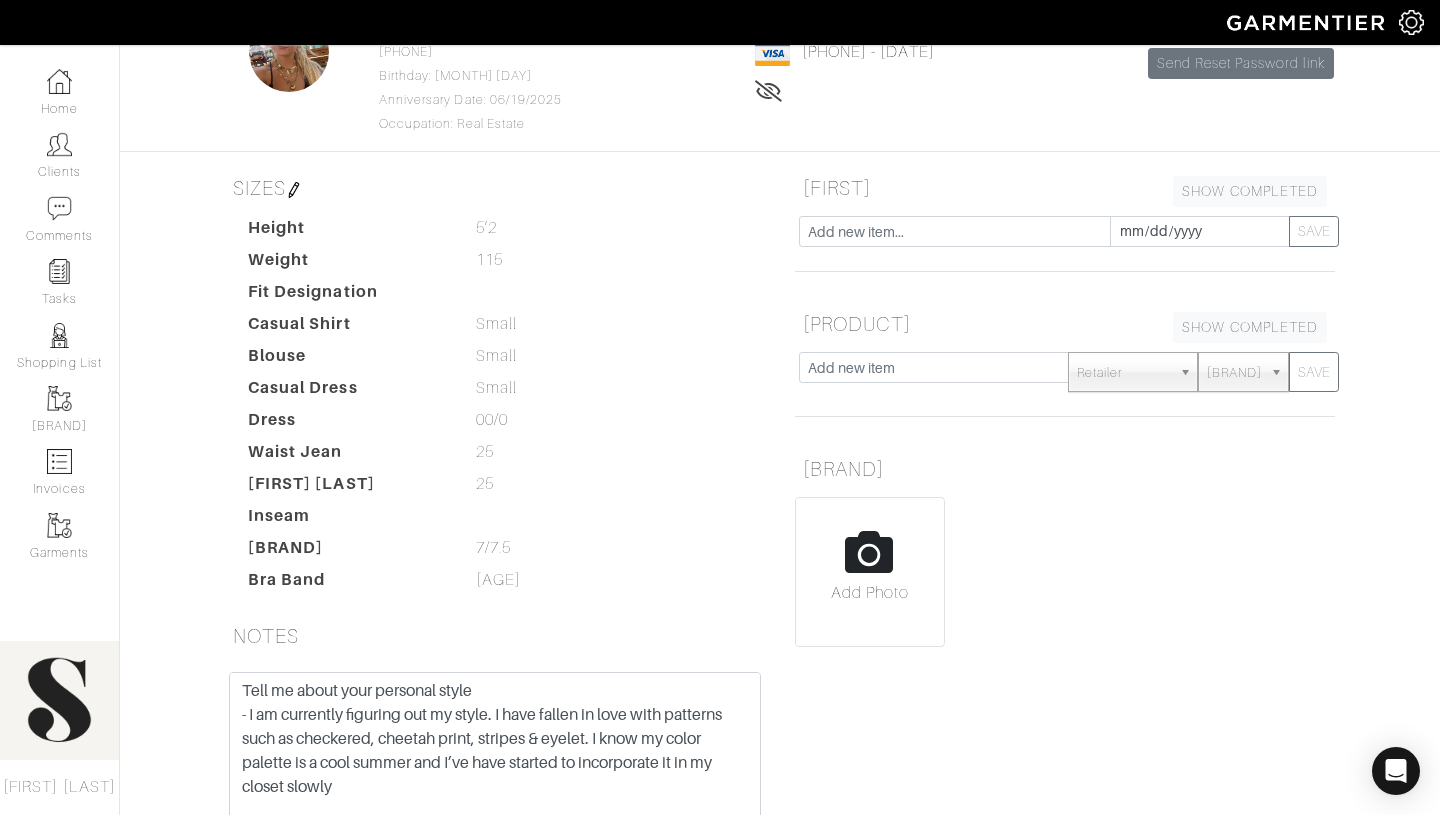 scroll, scrollTop: 0, scrollLeft: 0, axis: both 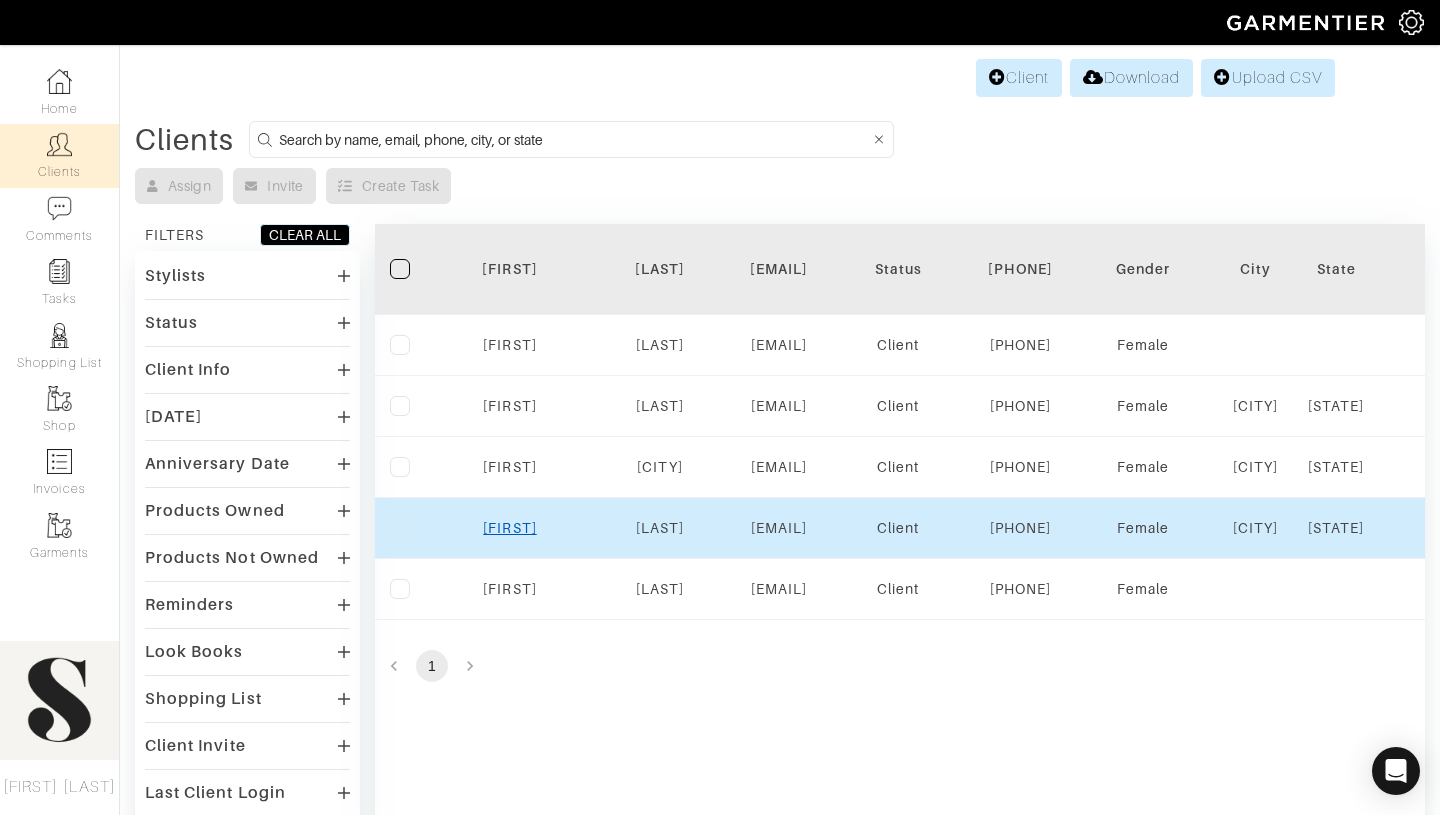 click on "[FIRST]" at bounding box center [509, 528] 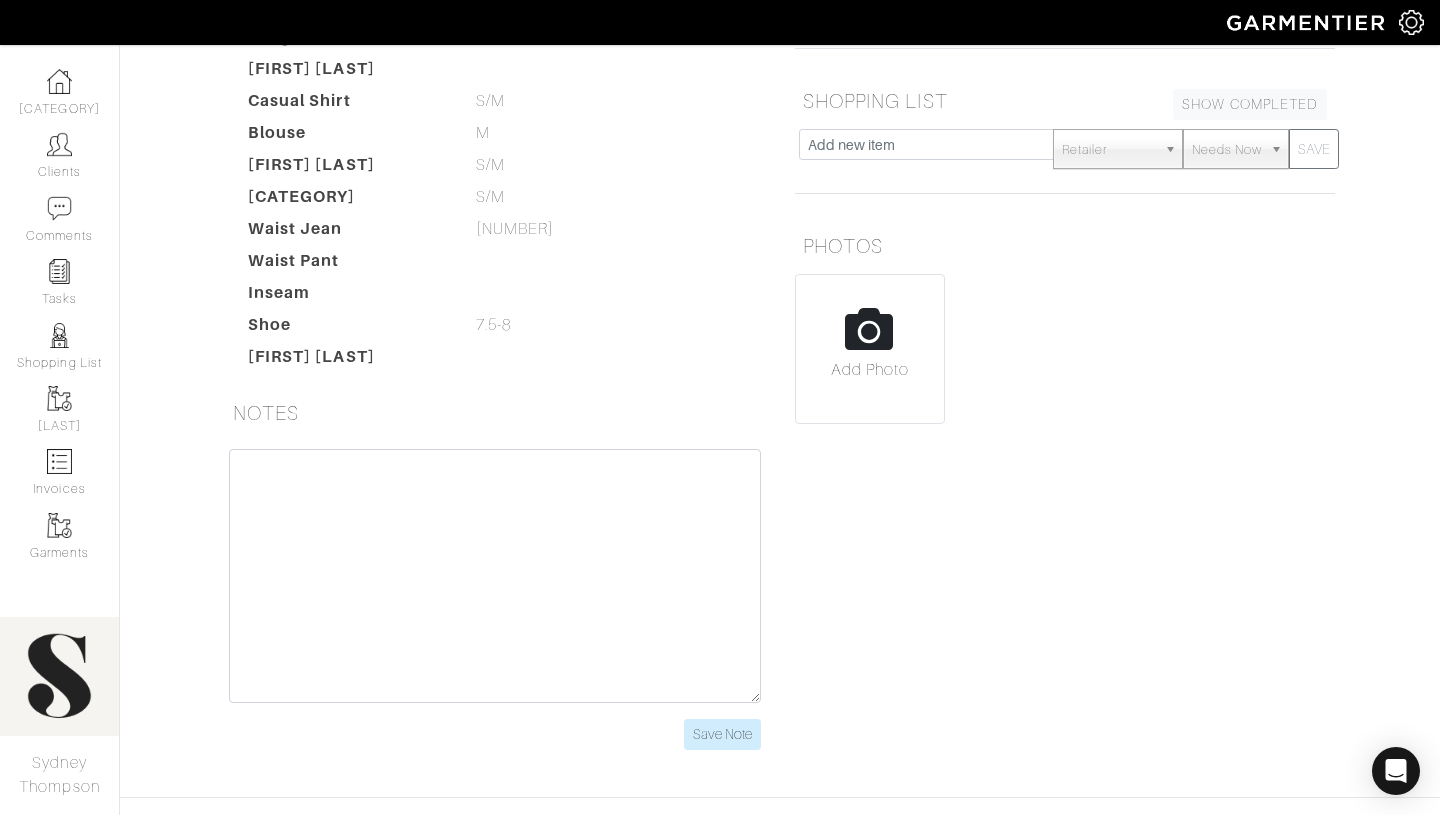 scroll, scrollTop: 454, scrollLeft: 0, axis: vertical 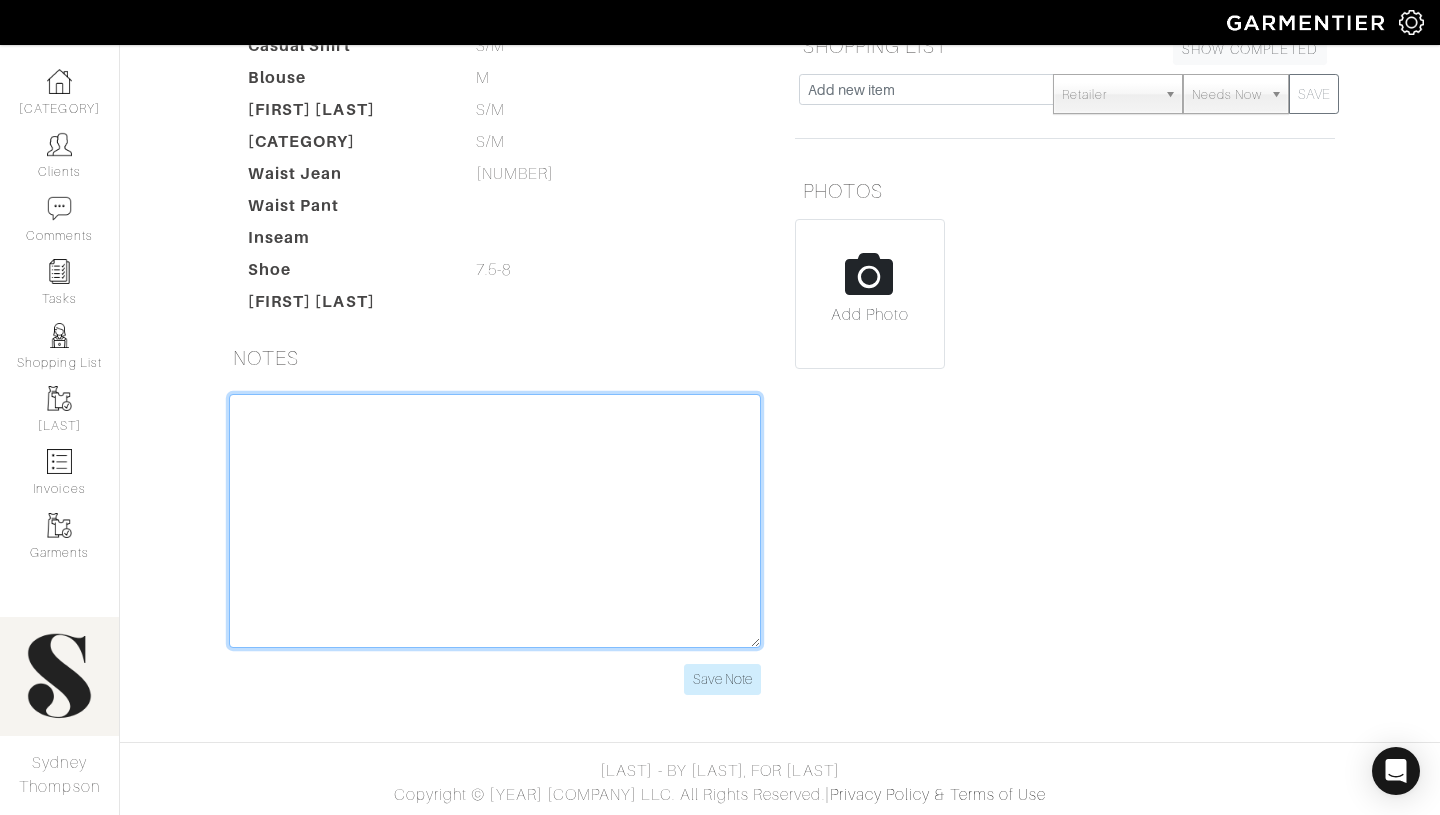 click at bounding box center (495, 521) 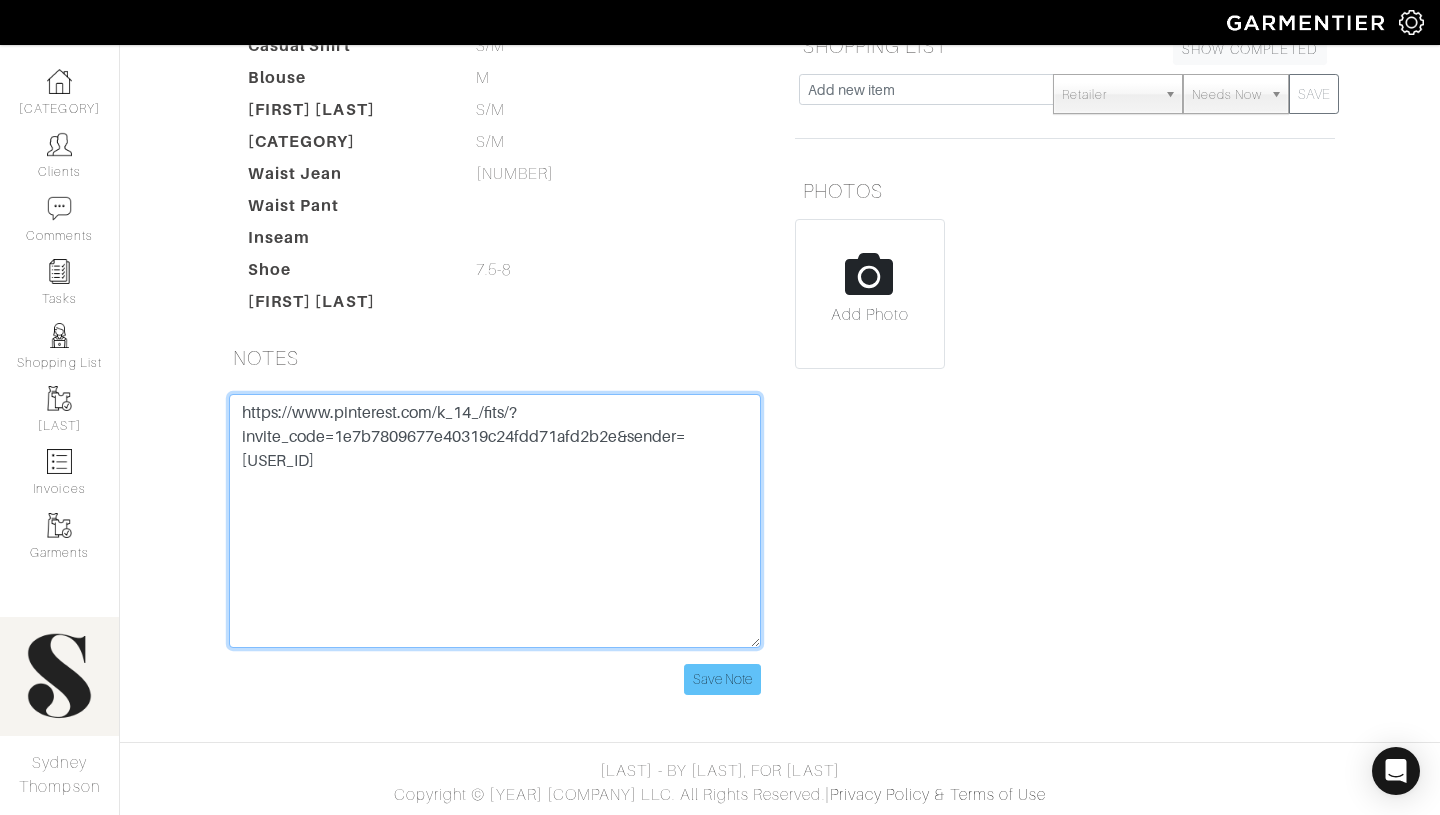 type on "https://www.pinterest.com/k_14_/fits/?invite_code=1e7b7809677e40319c24fdd71afd2b2e&sender=697987779656855997" 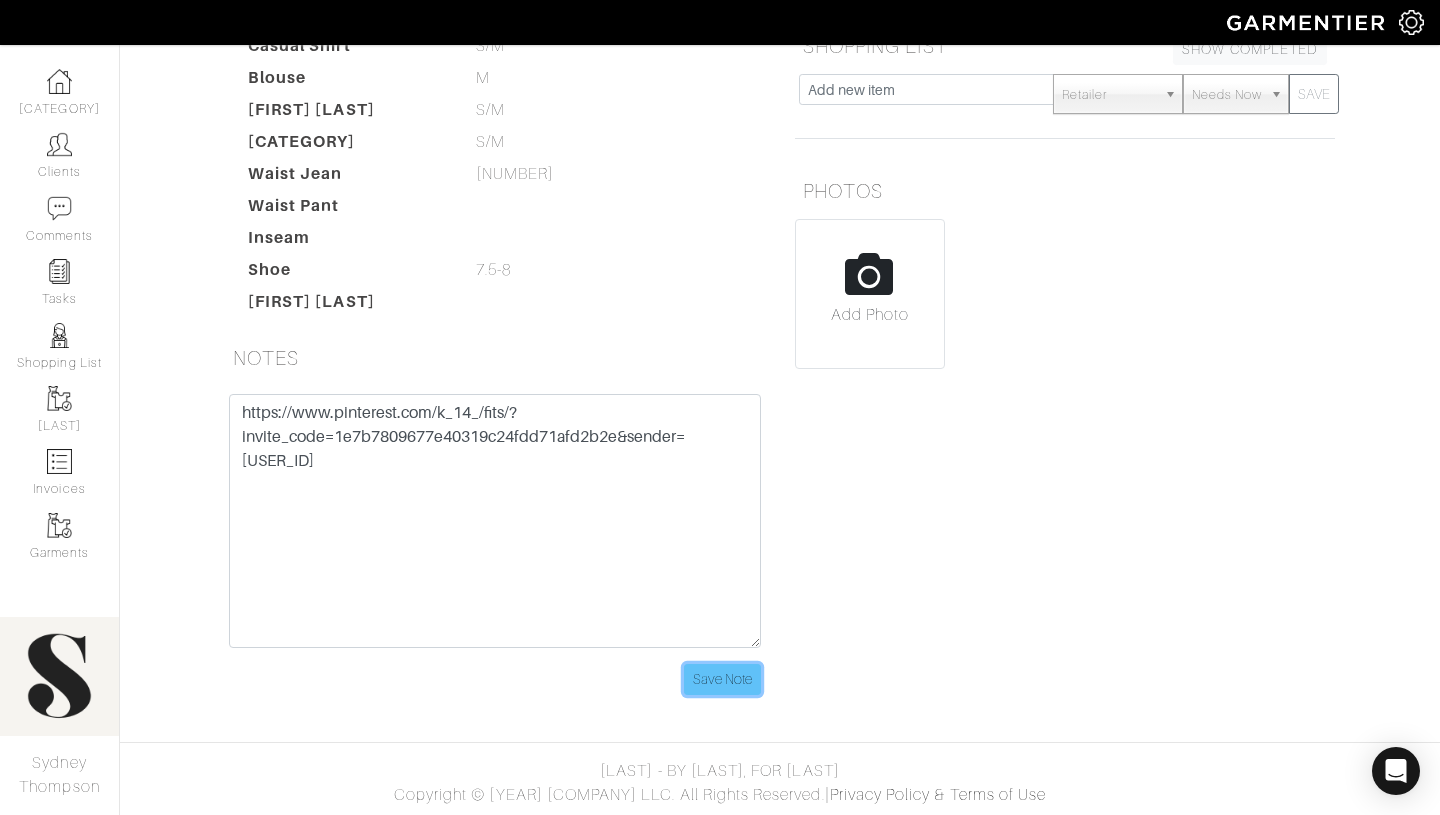 click on "Save Note" at bounding box center (722, 679) 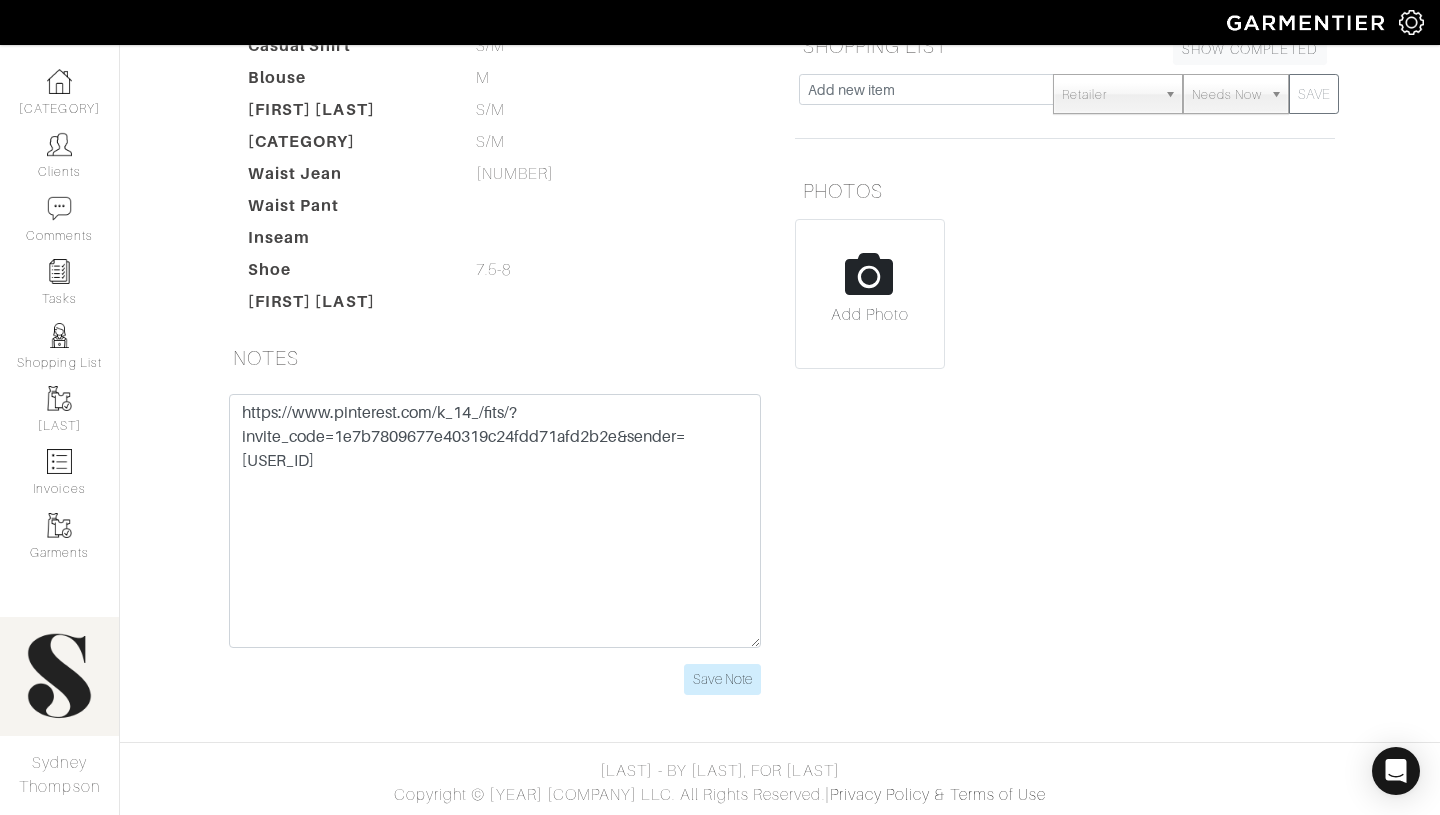click on "REMINDERS
SHOW COMPLETED
SHOW INCOMPLETE
2025-07-02
SAVE
SHOPPING LIST
SHOW COMPLETED
SHOW INCOMPLETE
Retailer
-
032c
1017 ALYX 9SM
111SKIN
11 by Boris Bidjan Saberi
11 Honore
12 Storeez
1822 Denim
19 Cooper
1 Atelier
1.STATE
21 Drops
24/7 Perspective
24S
27 EDIT
2Xist
31 Bits
3.1 Phillip Lim
34 Heritage" at bounding box center (1065, 304) 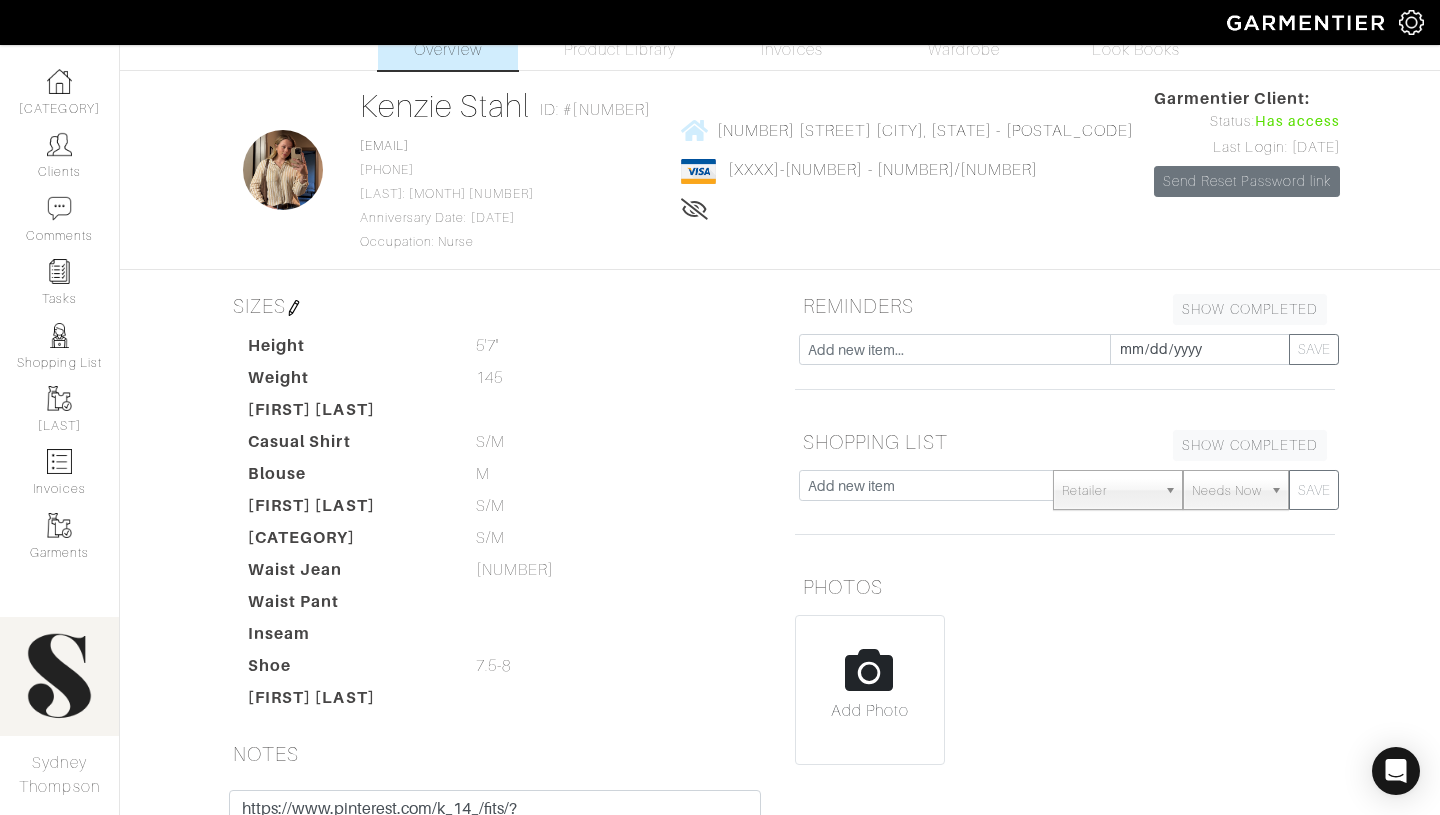 scroll, scrollTop: 0, scrollLeft: 0, axis: both 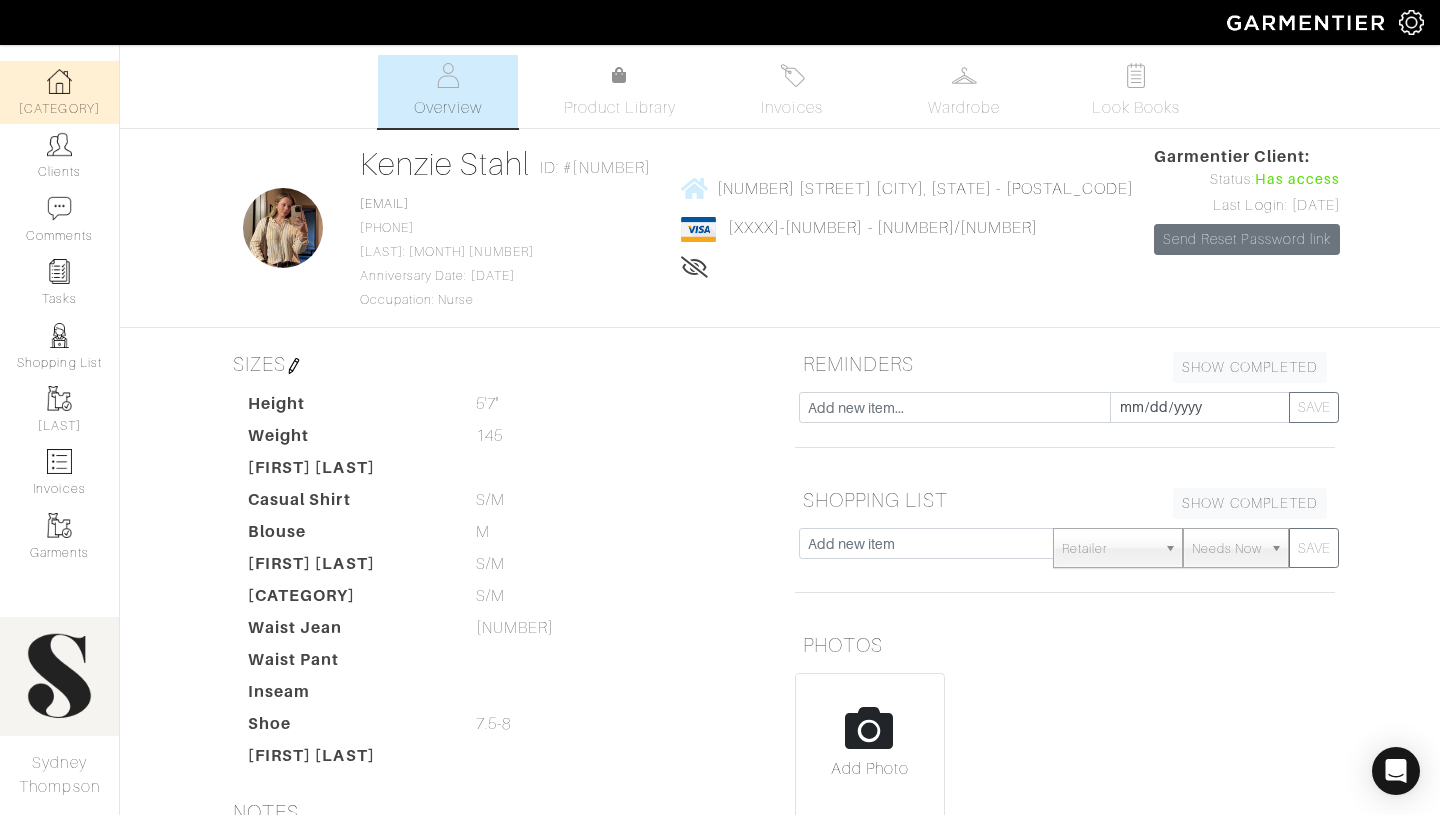 click at bounding box center (59, 81) 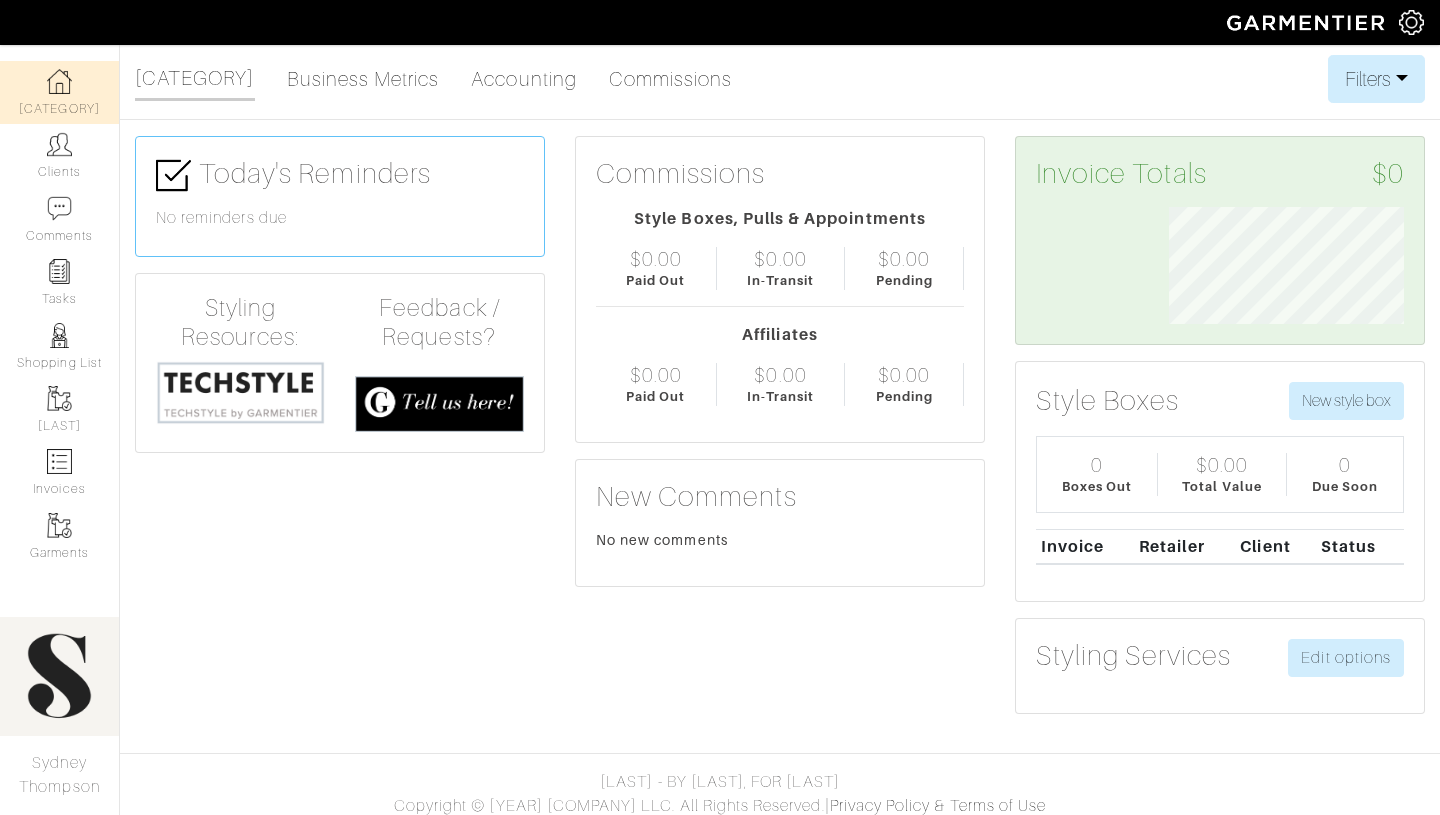 scroll, scrollTop: 999883, scrollLeft: 999734, axis: both 